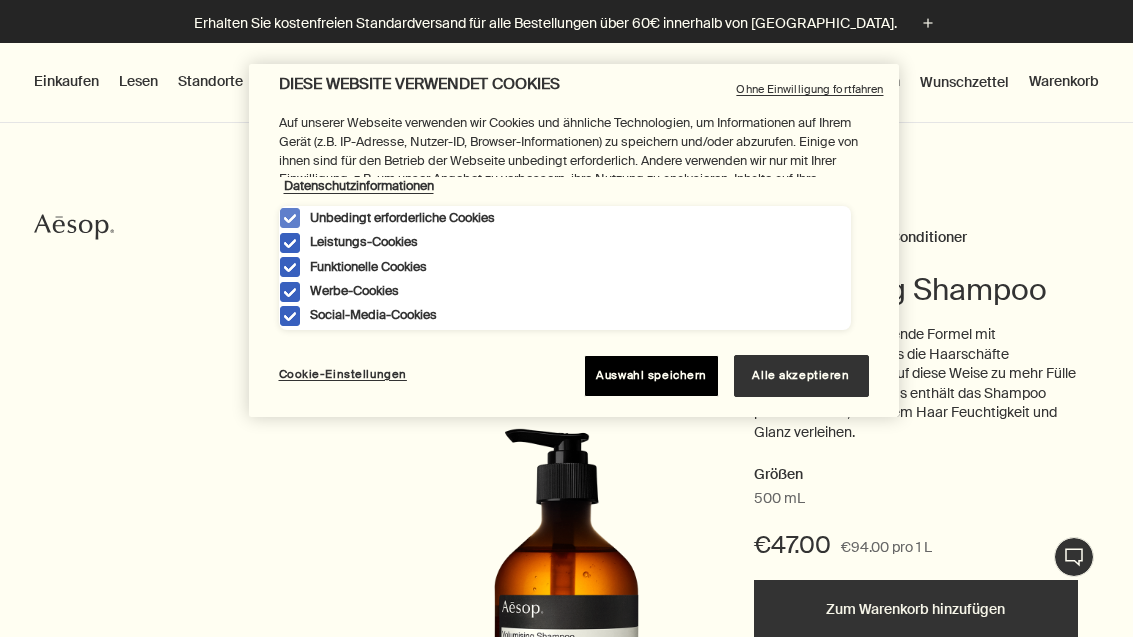 scroll, scrollTop: 0, scrollLeft: 0, axis: both 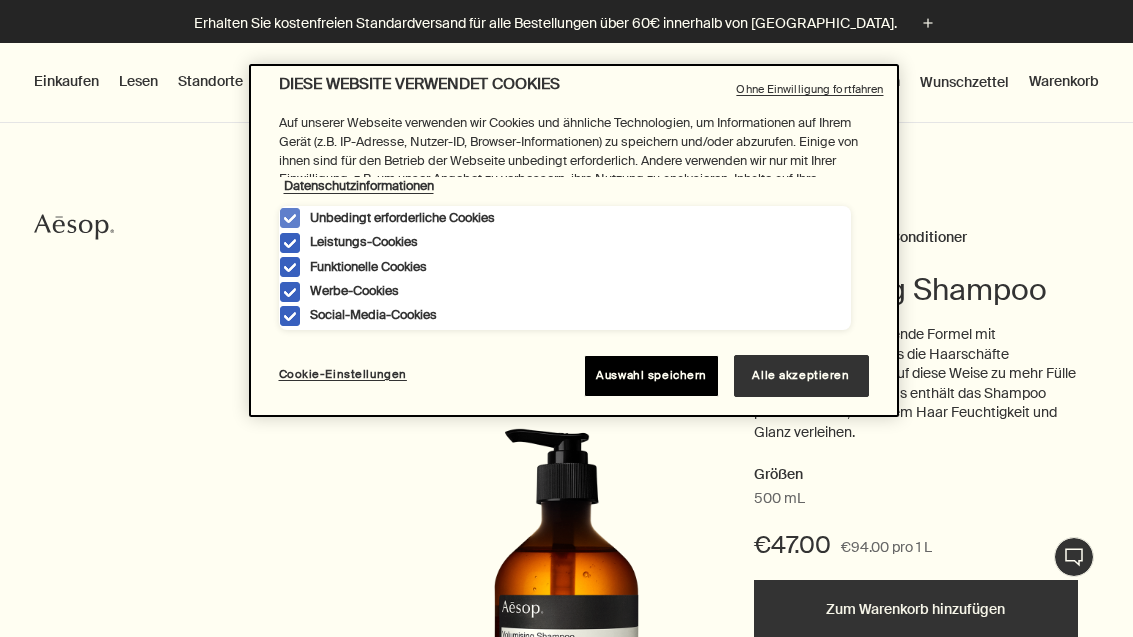 click on "Alle akzeptieren" at bounding box center (801, 376) 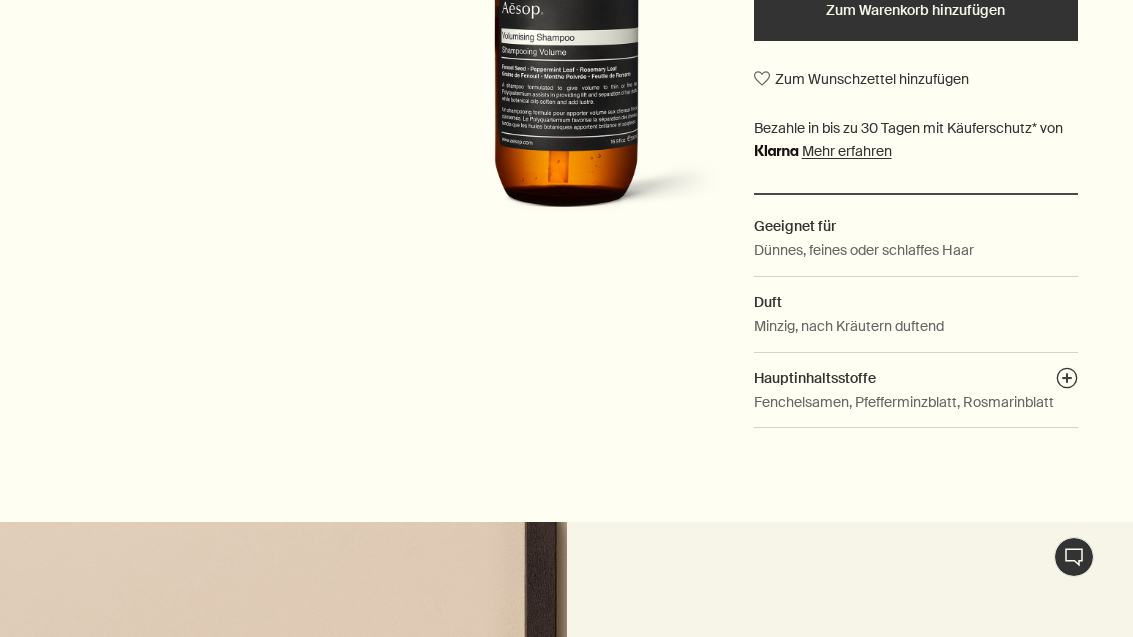 scroll, scrollTop: 647, scrollLeft: 0, axis: vertical 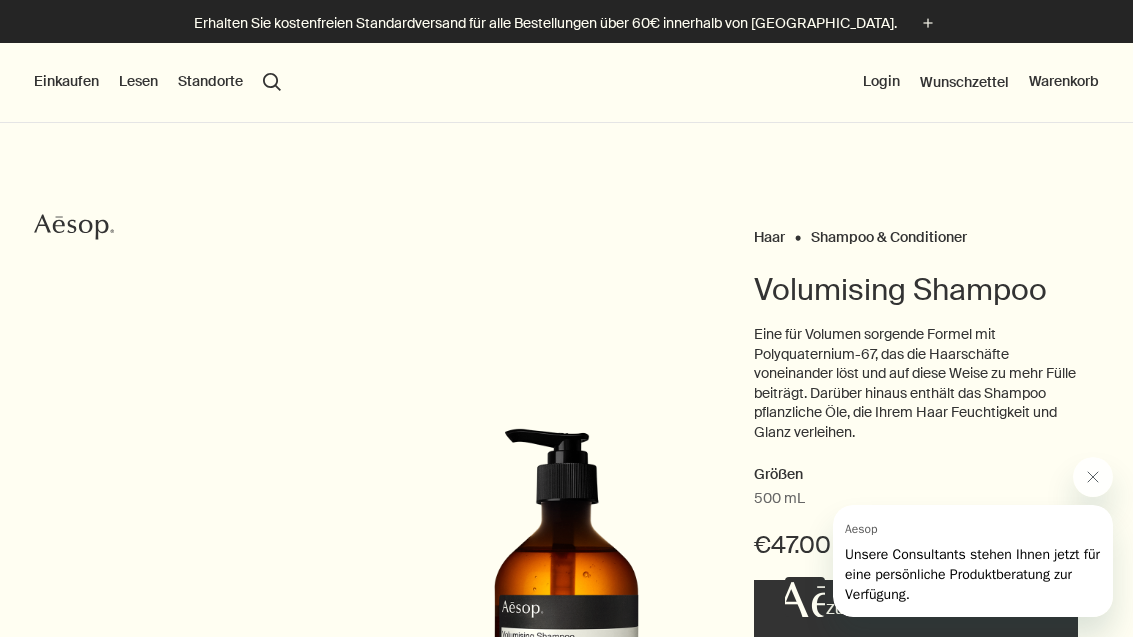 click on "Login" at bounding box center (881, 82) 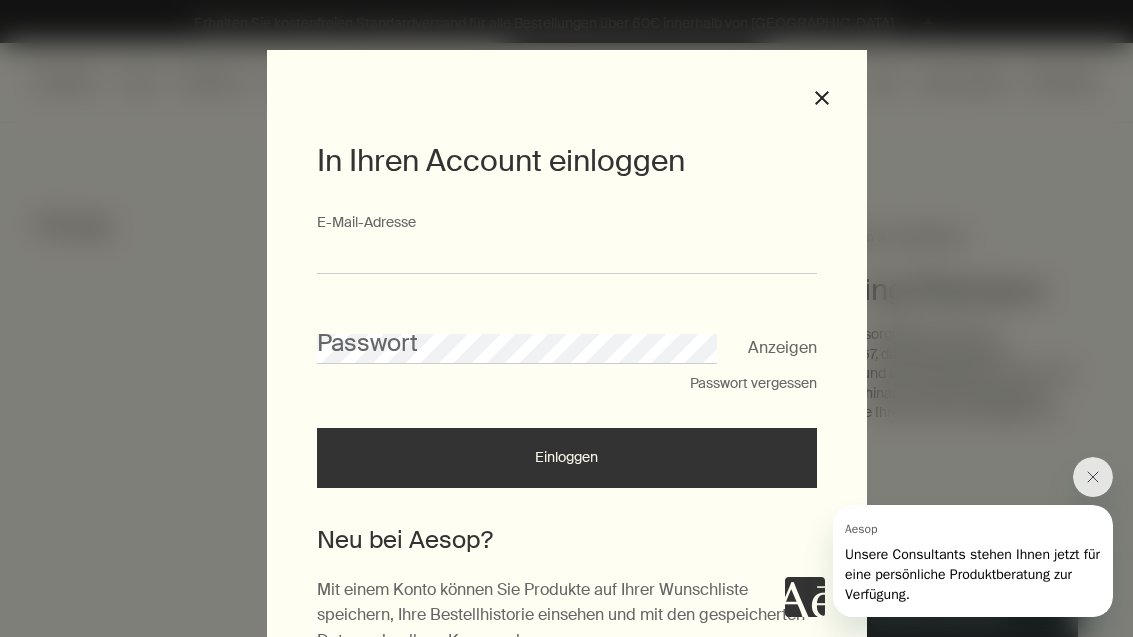 click on "E-Mail-Ad­res­se" at bounding box center [567, 255] 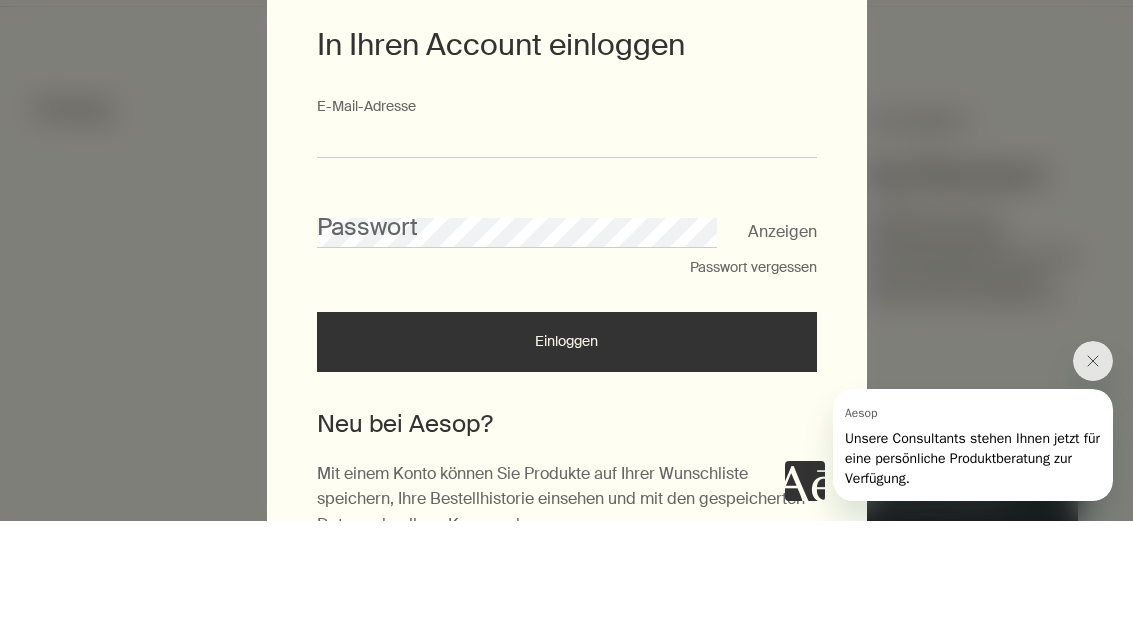 type on "**********" 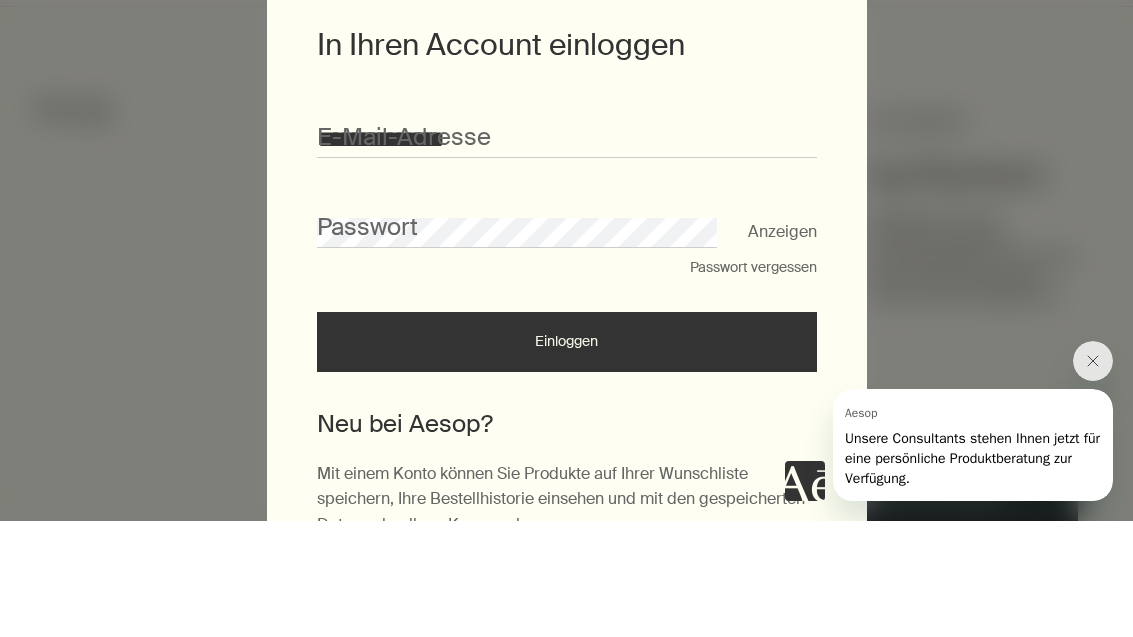 click on "Einloggen" at bounding box center (567, 458) 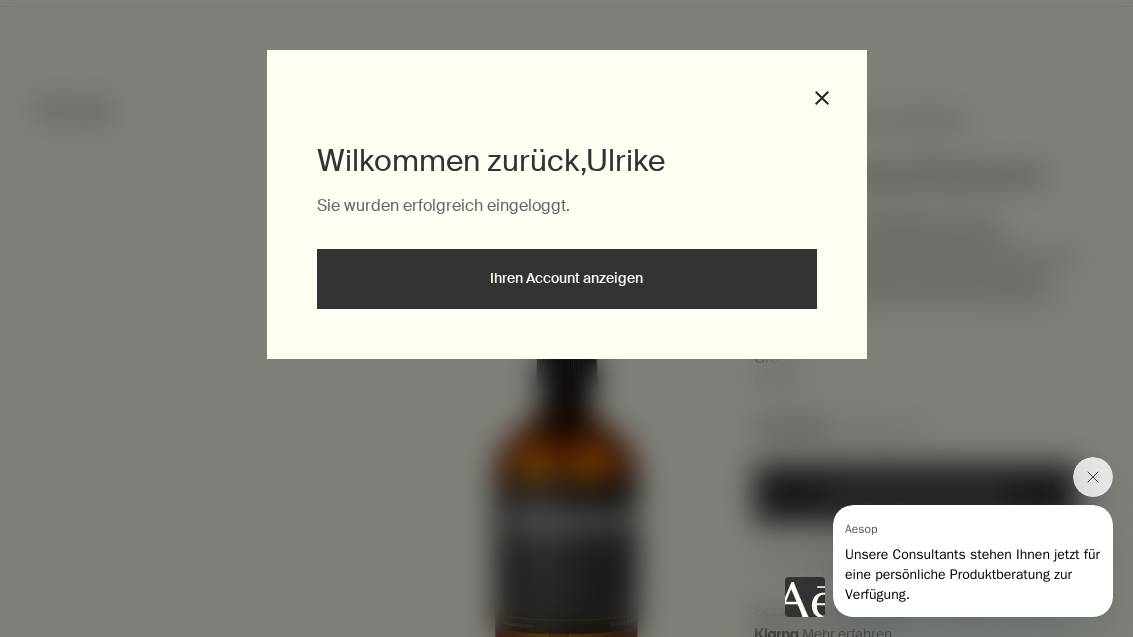 click on "Ihren Account anzeigen" at bounding box center (567, 279) 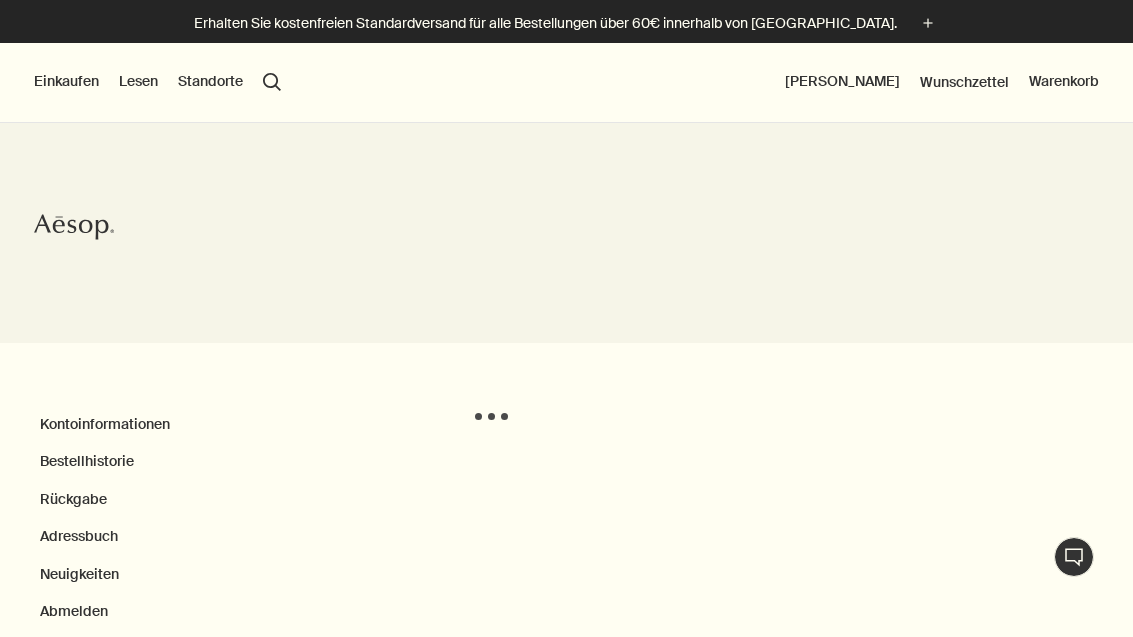 scroll, scrollTop: 0, scrollLeft: 0, axis: both 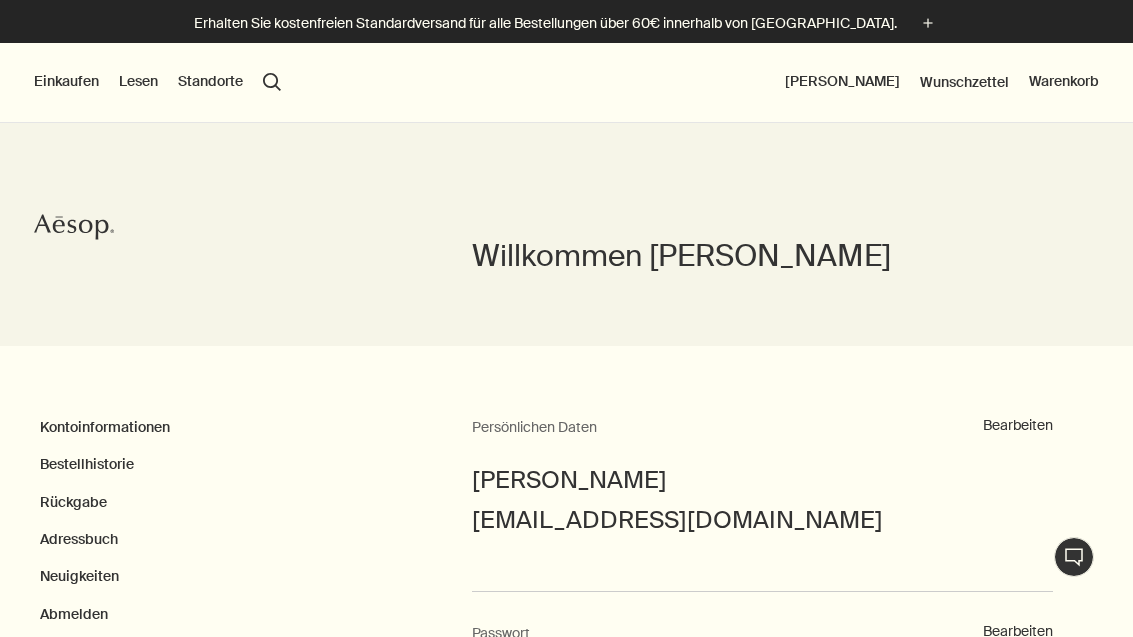 click on "Bestellhistorie" at bounding box center (87, 464) 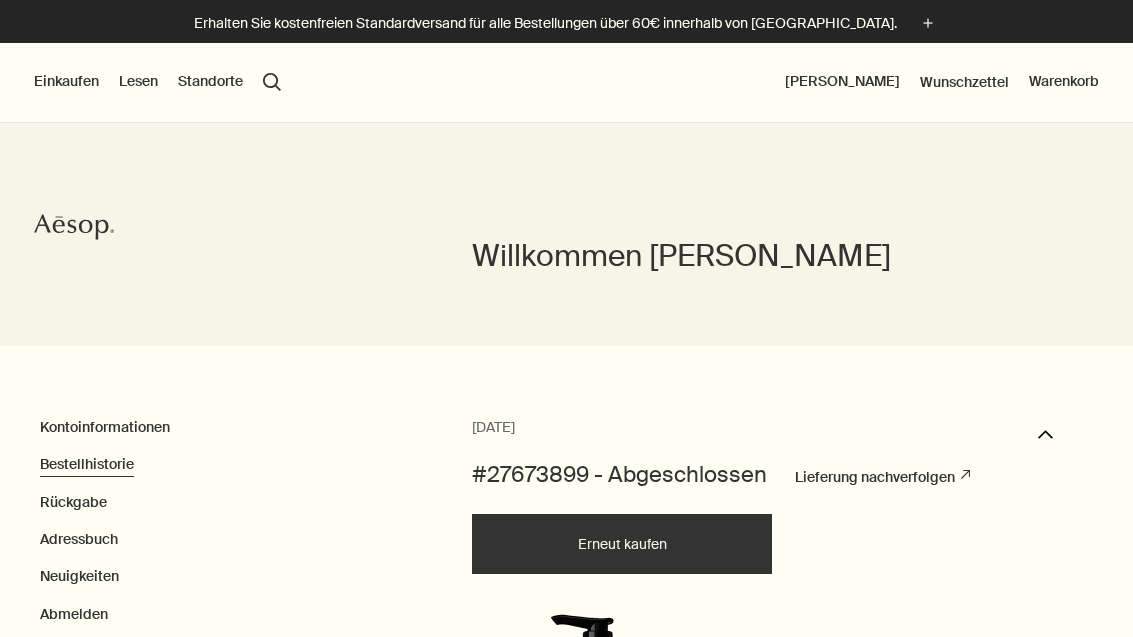 scroll, scrollTop: 0, scrollLeft: 0, axis: both 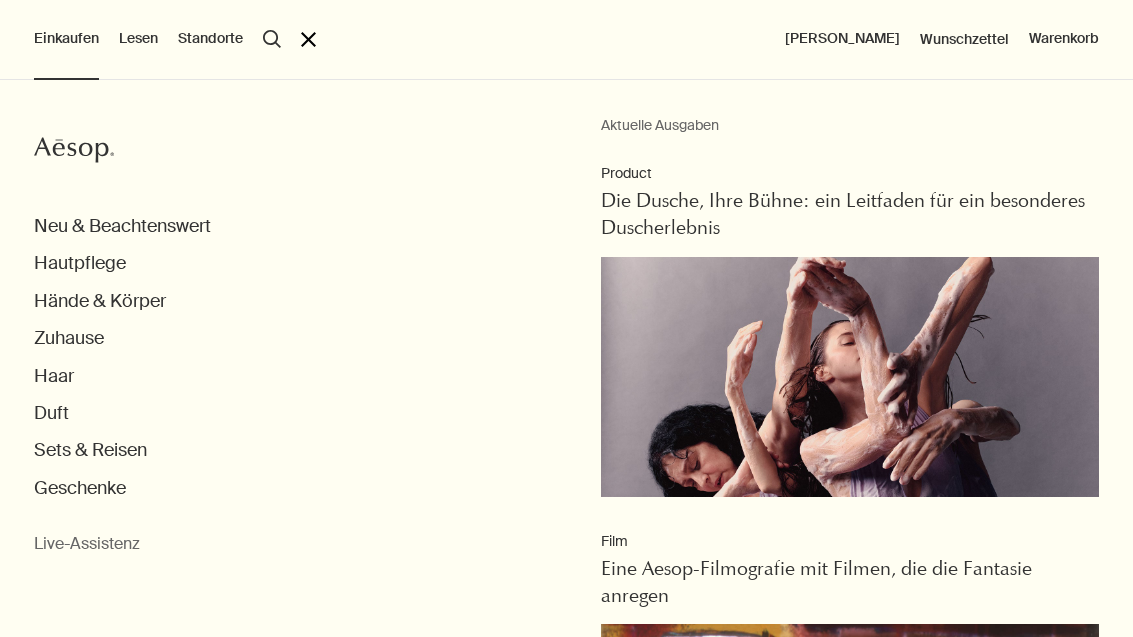 click on "Haar" at bounding box center (54, 376) 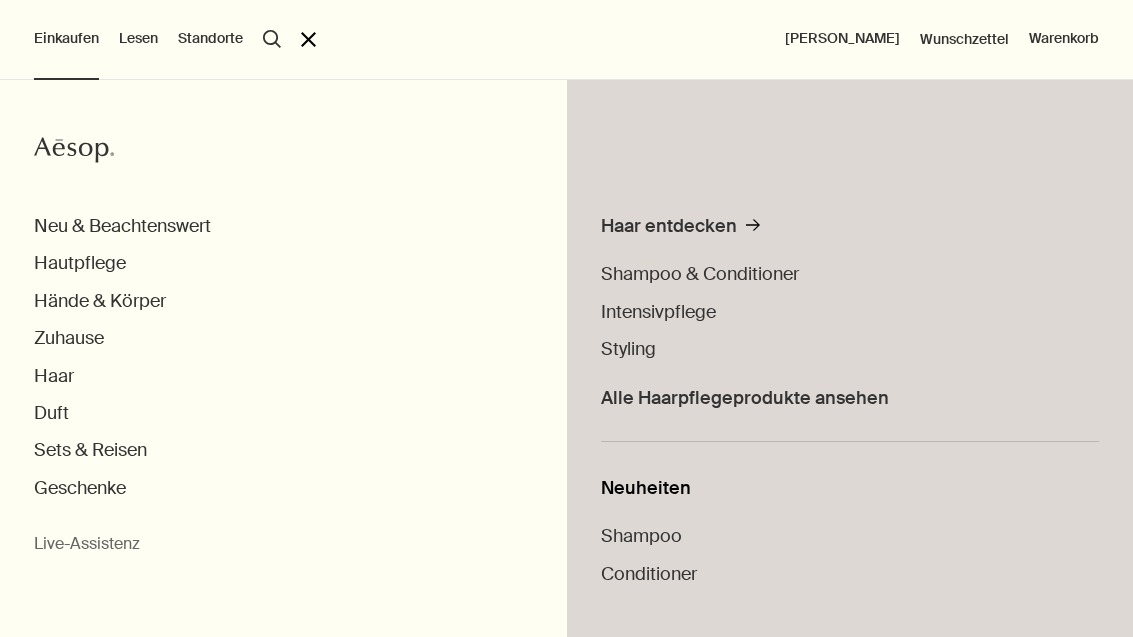 click on "Shampoo & Conditioner" at bounding box center [700, 274] 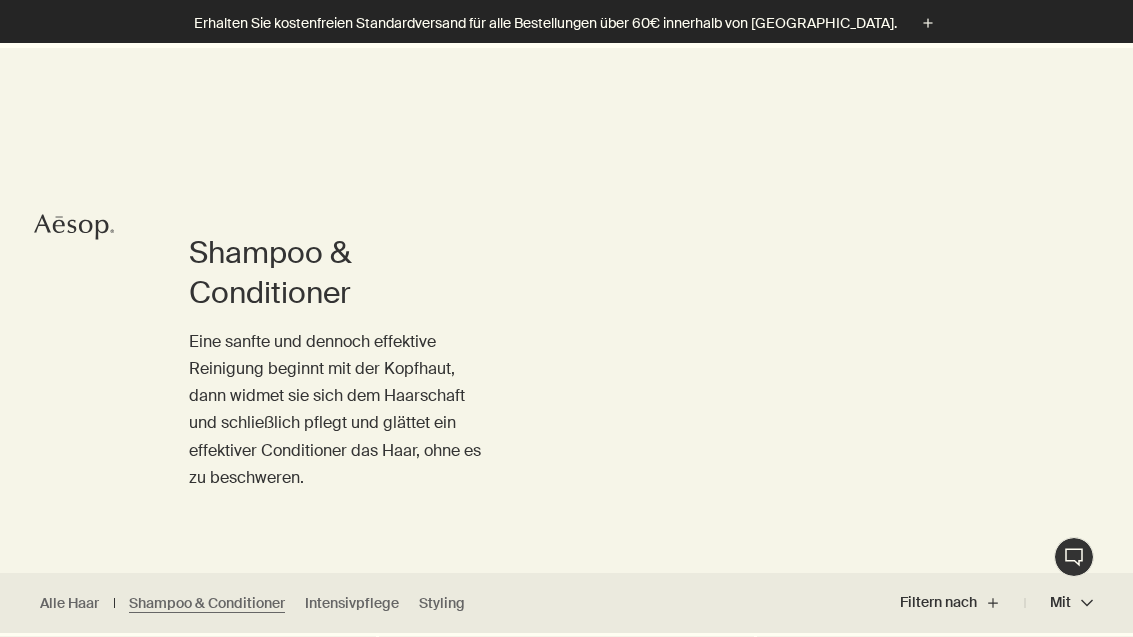 scroll, scrollTop: 309, scrollLeft: 0, axis: vertical 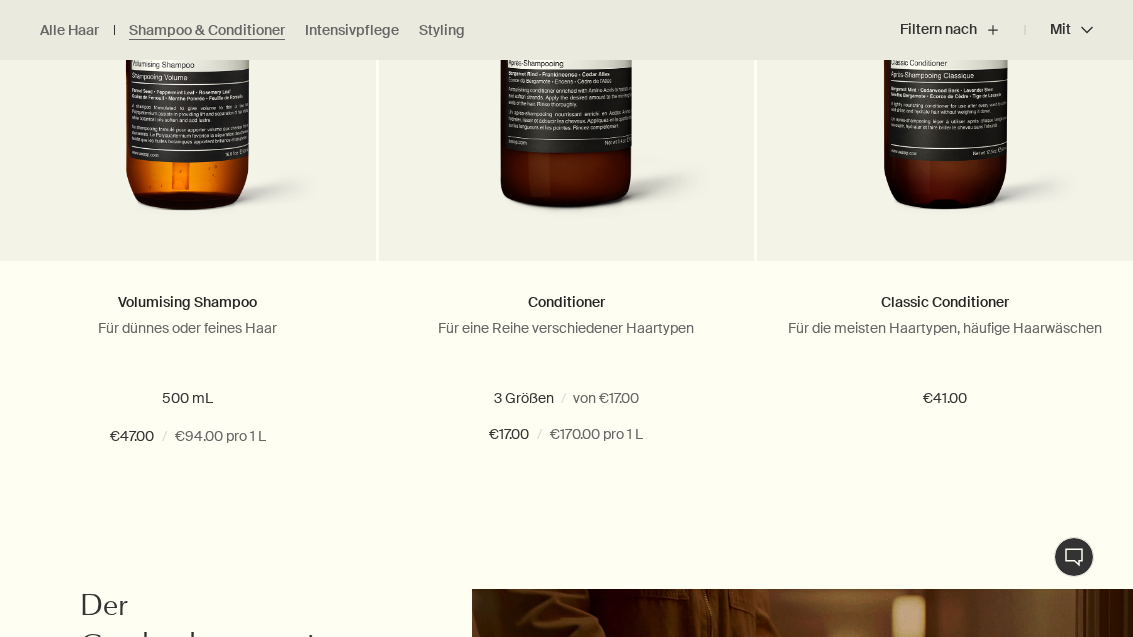 click on "Volumising Shampoo" at bounding box center (187, 302) 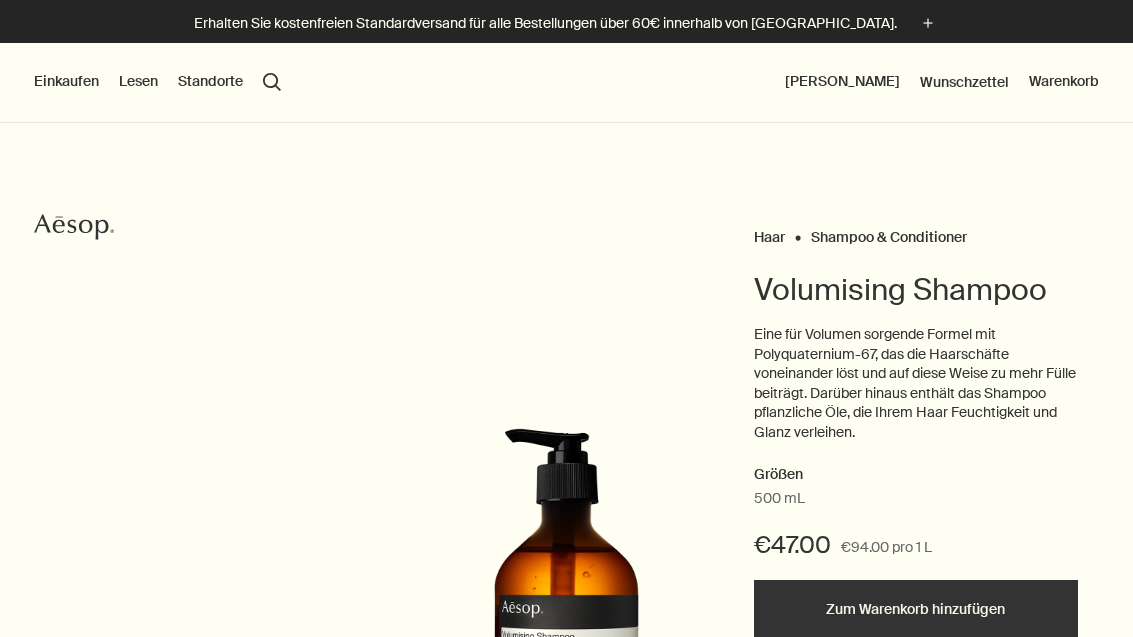 scroll, scrollTop: 0, scrollLeft: 0, axis: both 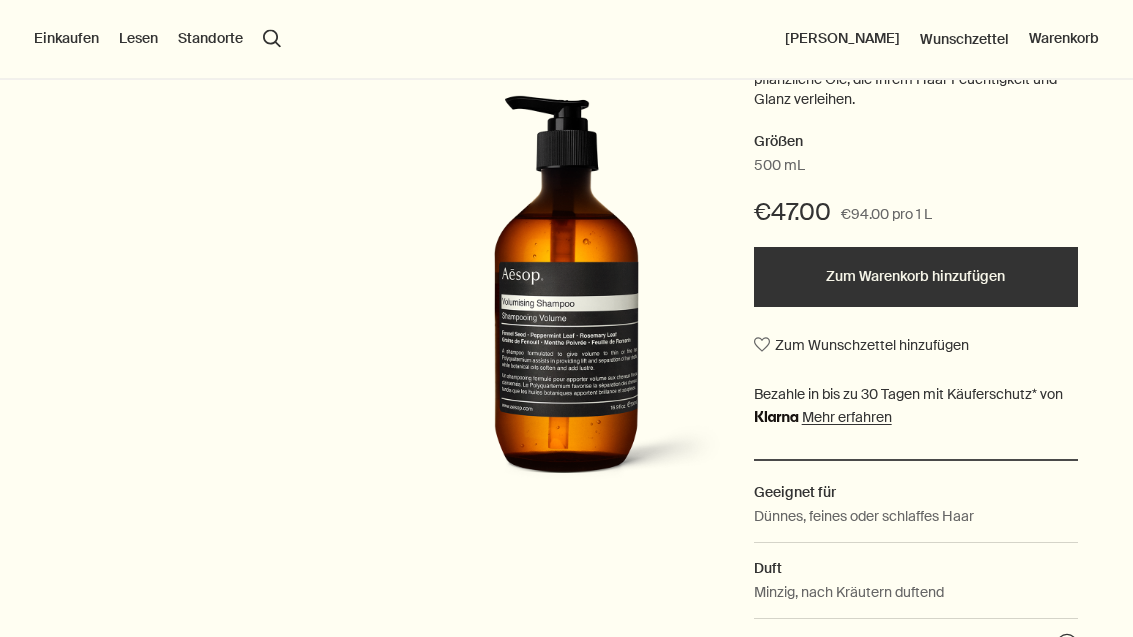 click on "Zum Warenkorb hinzufügen" at bounding box center (916, 278) 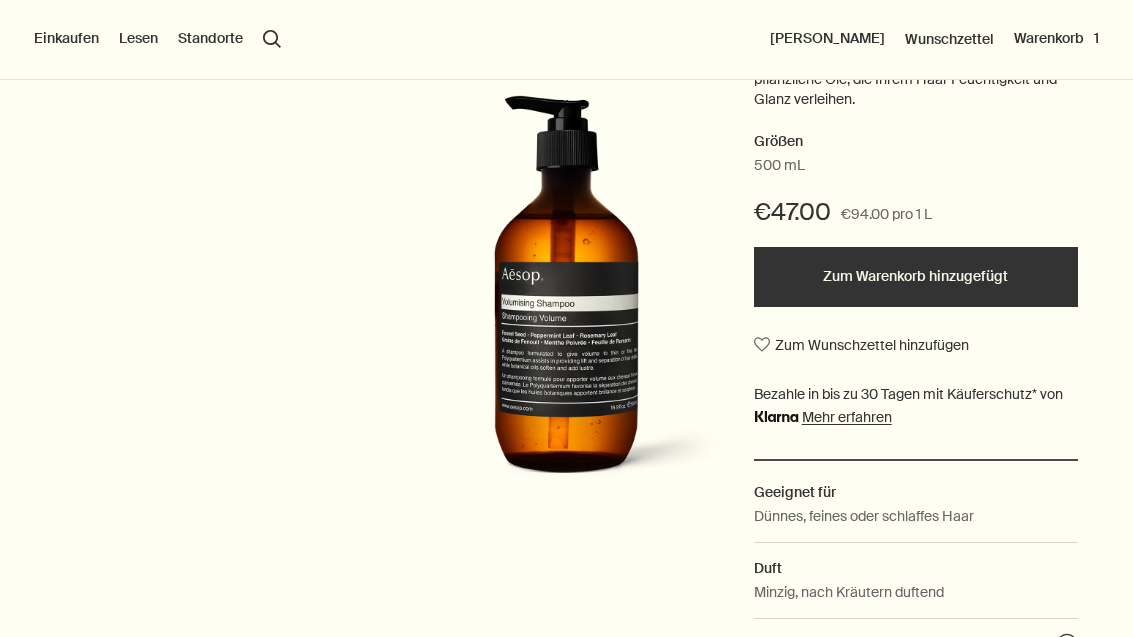 click on "Größen" at bounding box center (916, 142) 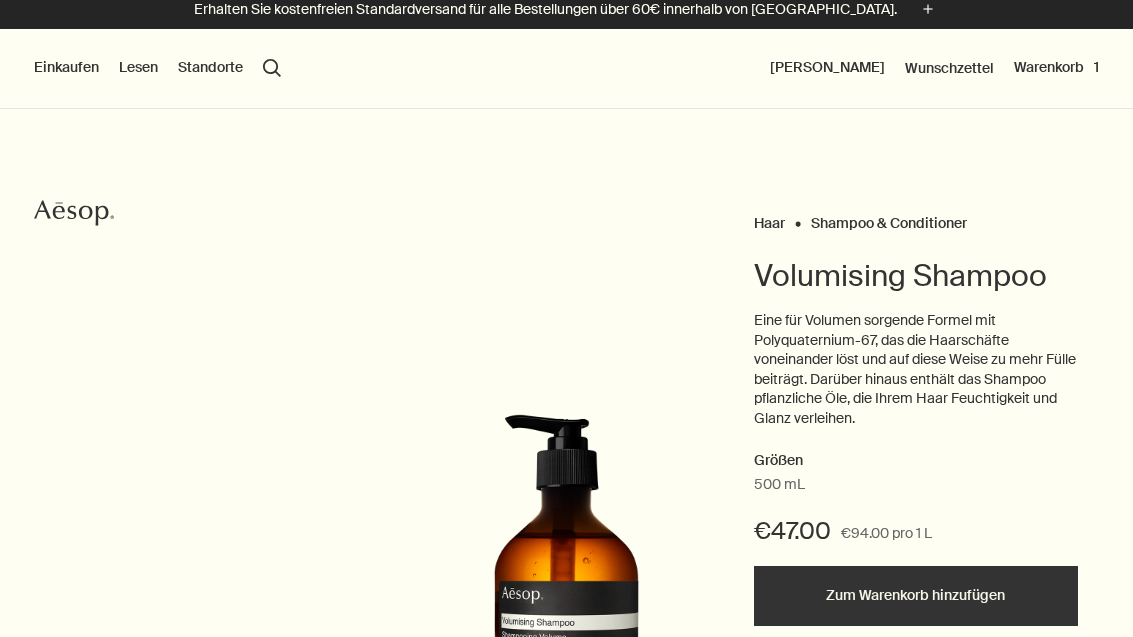 scroll, scrollTop: 0, scrollLeft: 0, axis: both 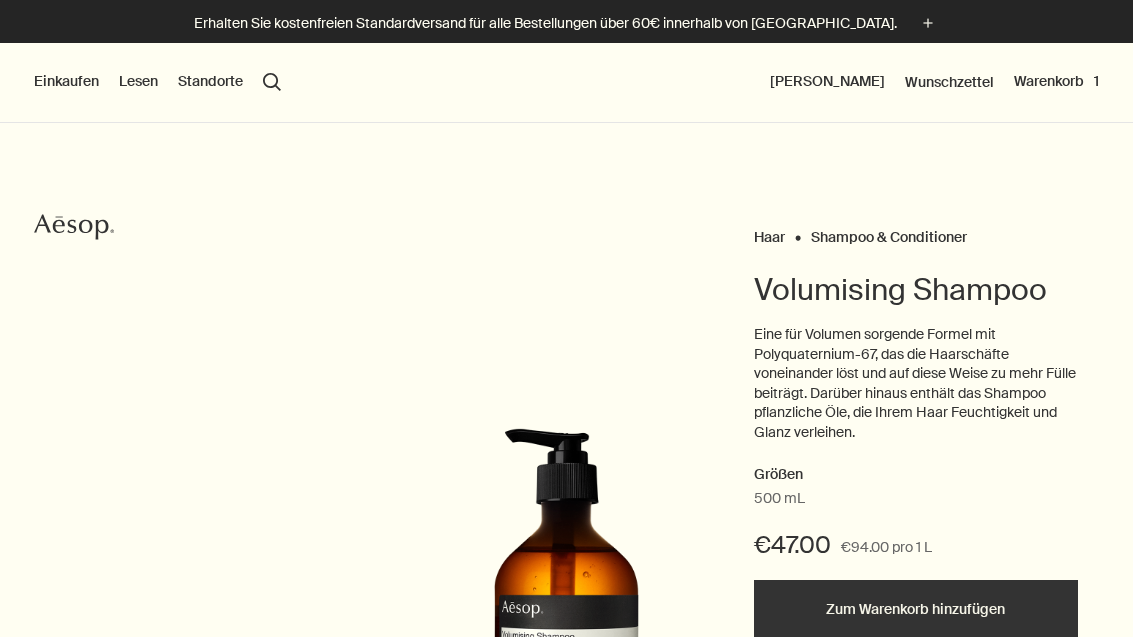 click on "Warenkorb 1" at bounding box center [1056, 82] 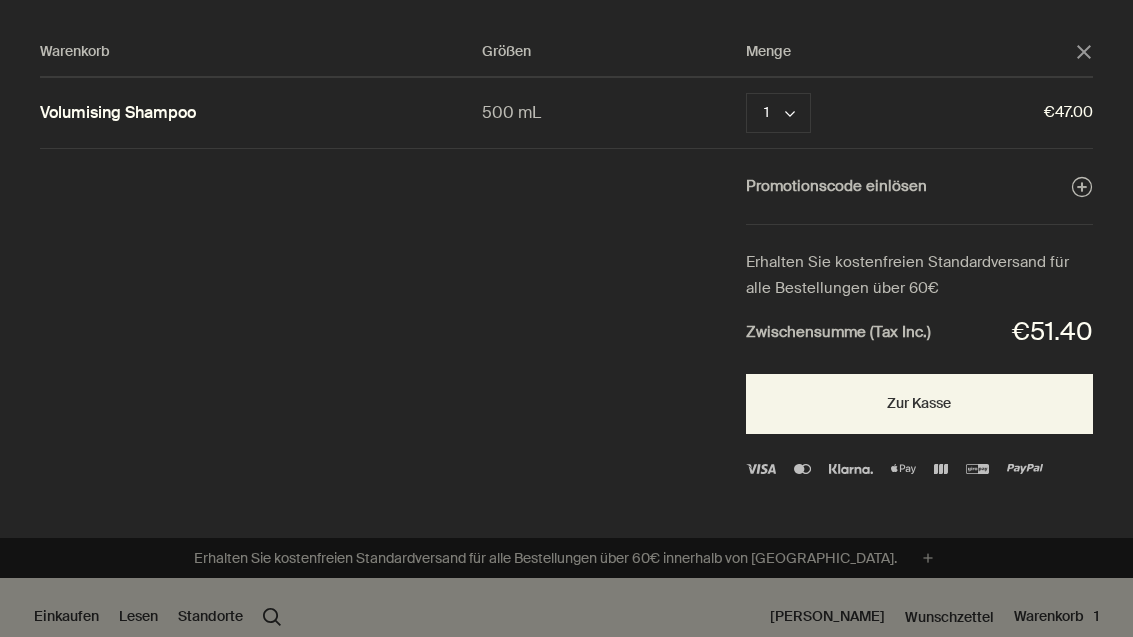 click on "Entfernen" at bounding box center (873, 113) 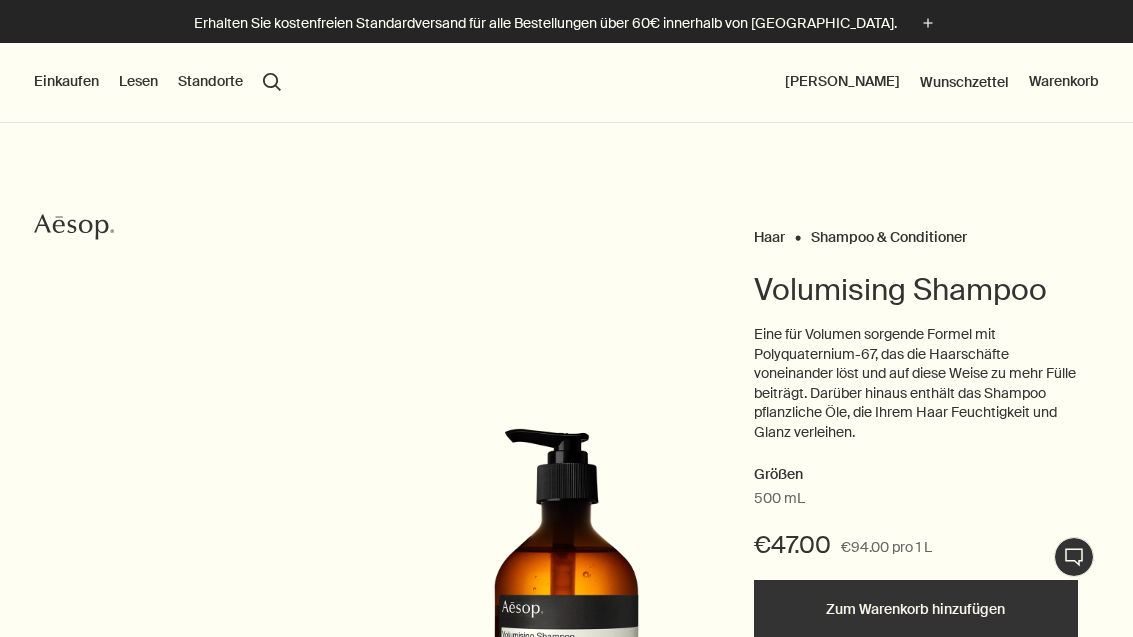 scroll, scrollTop: 0, scrollLeft: 0, axis: both 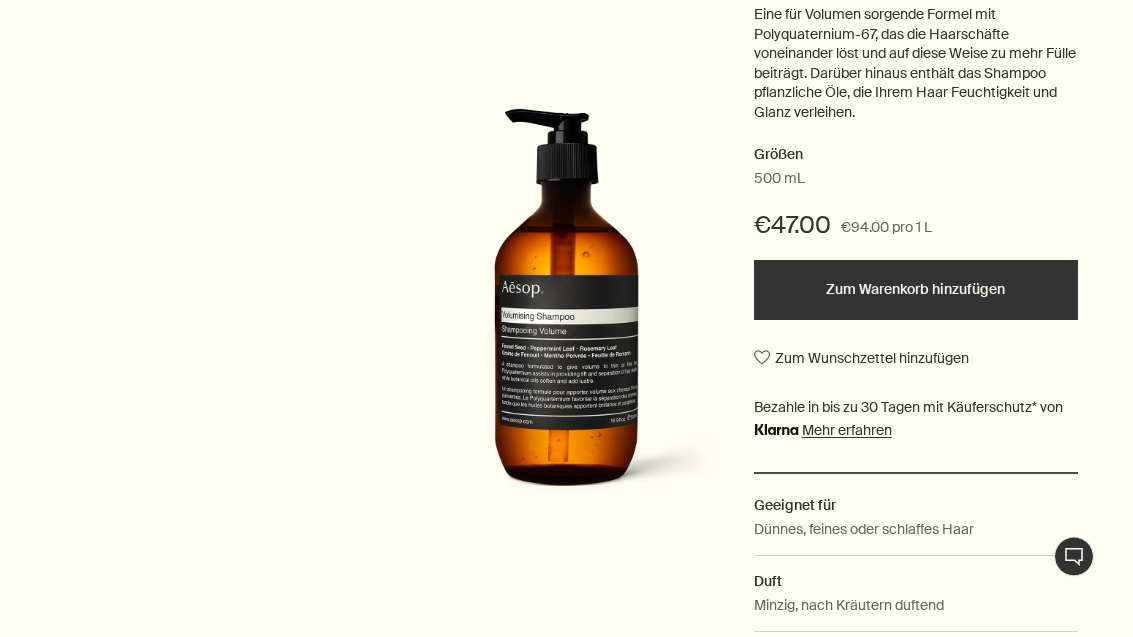 click on "Zum Warenkorb hinzufügen" at bounding box center [916, 291] 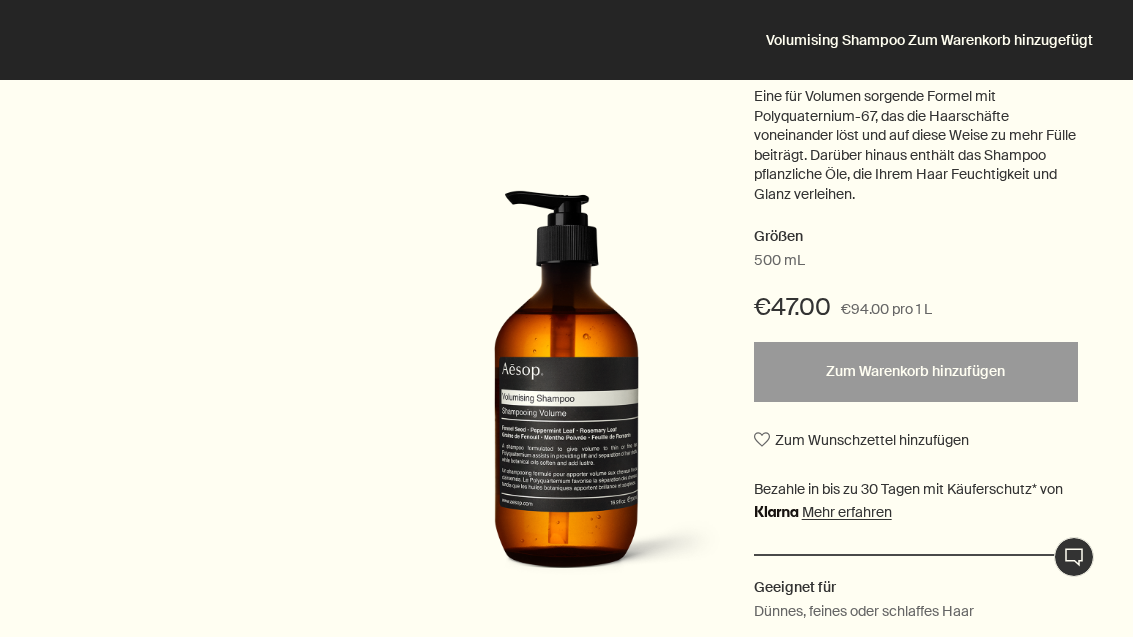 scroll, scrollTop: 0, scrollLeft: 0, axis: both 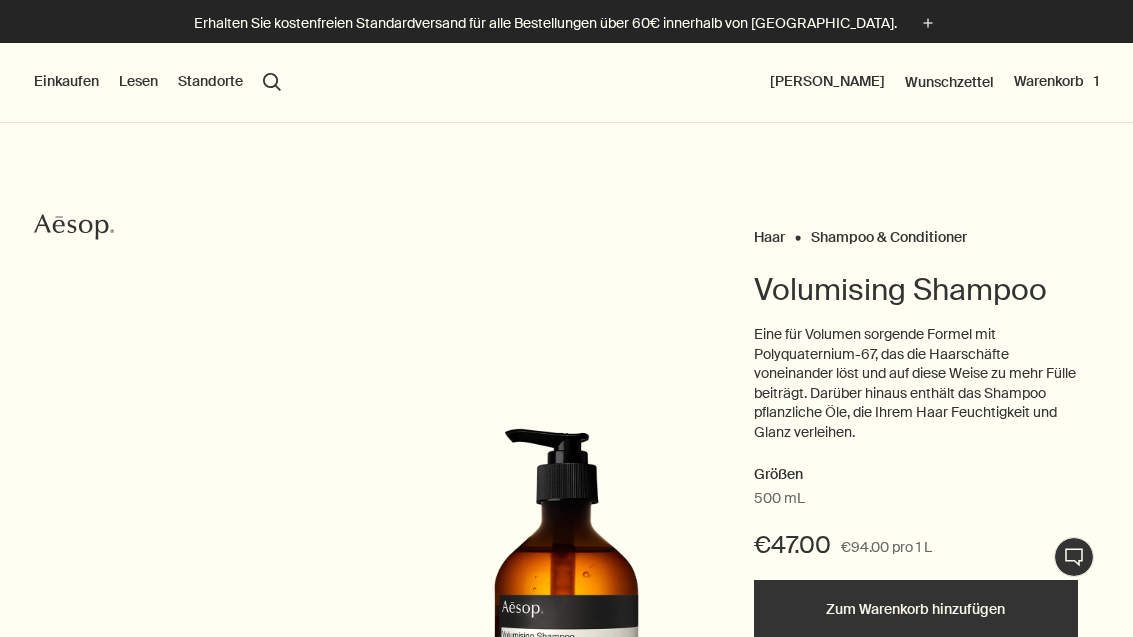 click on "Einkaufen" at bounding box center (66, 82) 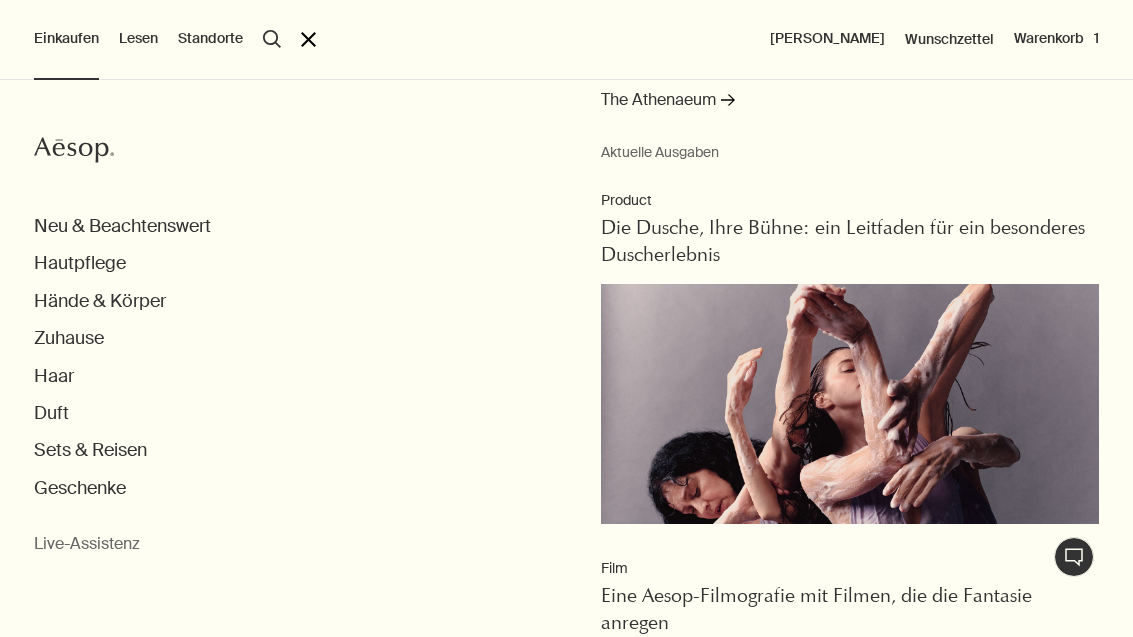 scroll, scrollTop: 127, scrollLeft: 0, axis: vertical 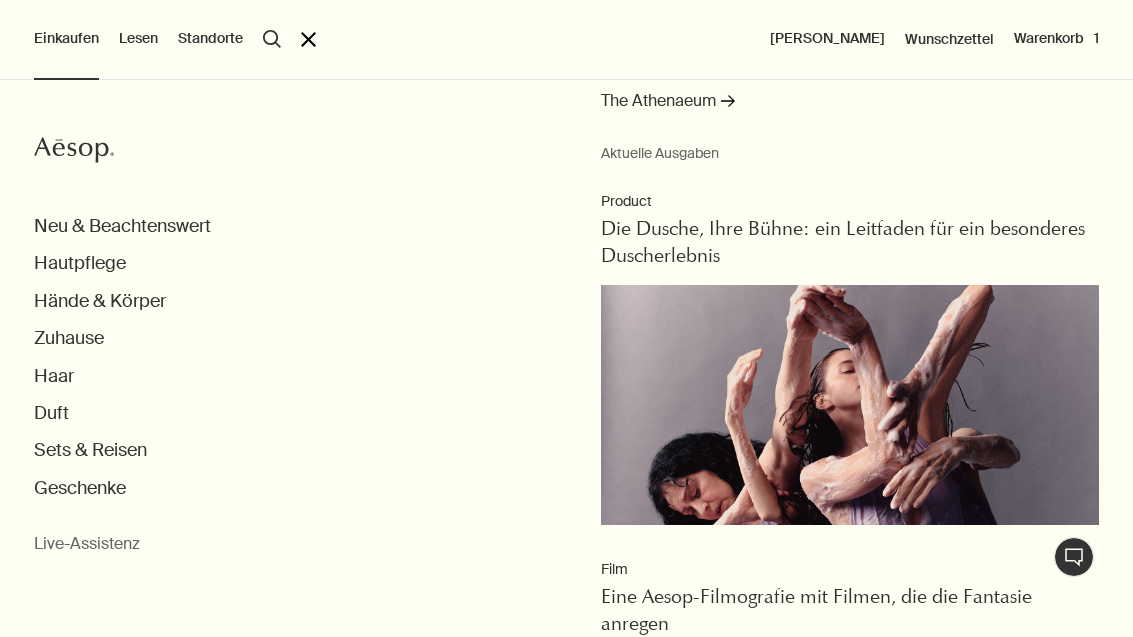 click on "Neu & Beachtenswert" at bounding box center [122, 226] 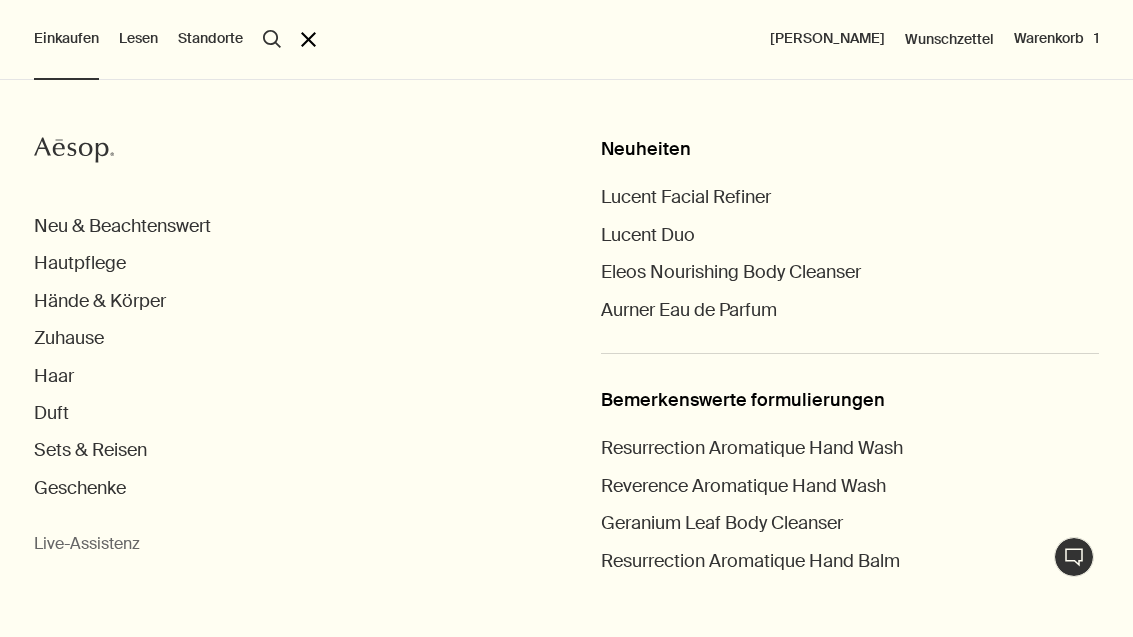 scroll, scrollTop: 76, scrollLeft: 0, axis: vertical 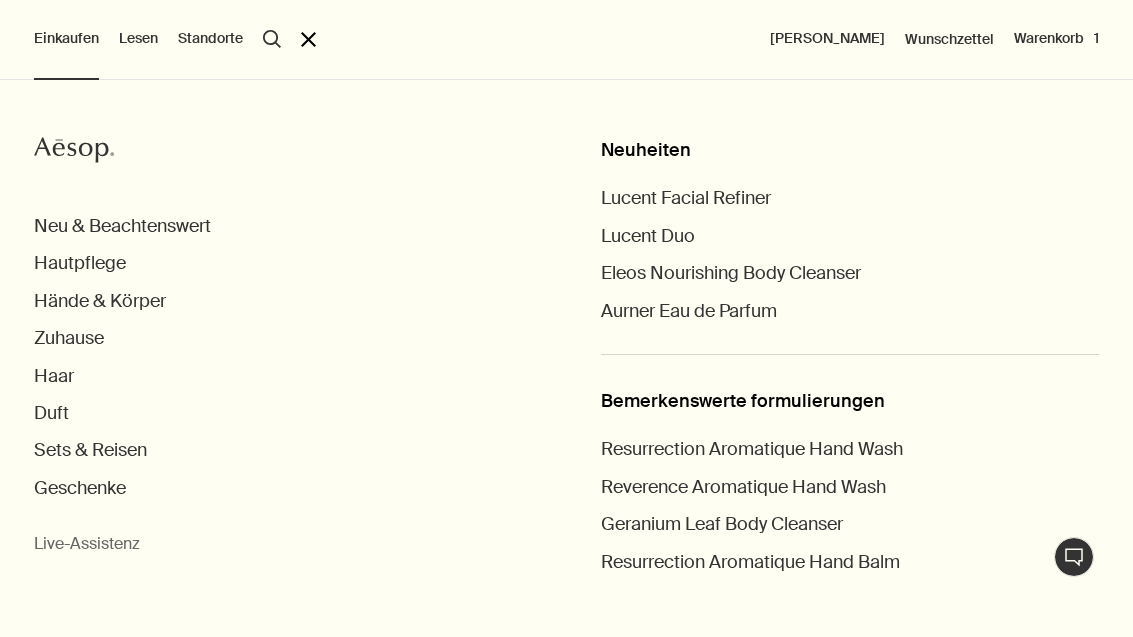 click on "Eleos Nourishing Body Cleanser" at bounding box center [731, 273] 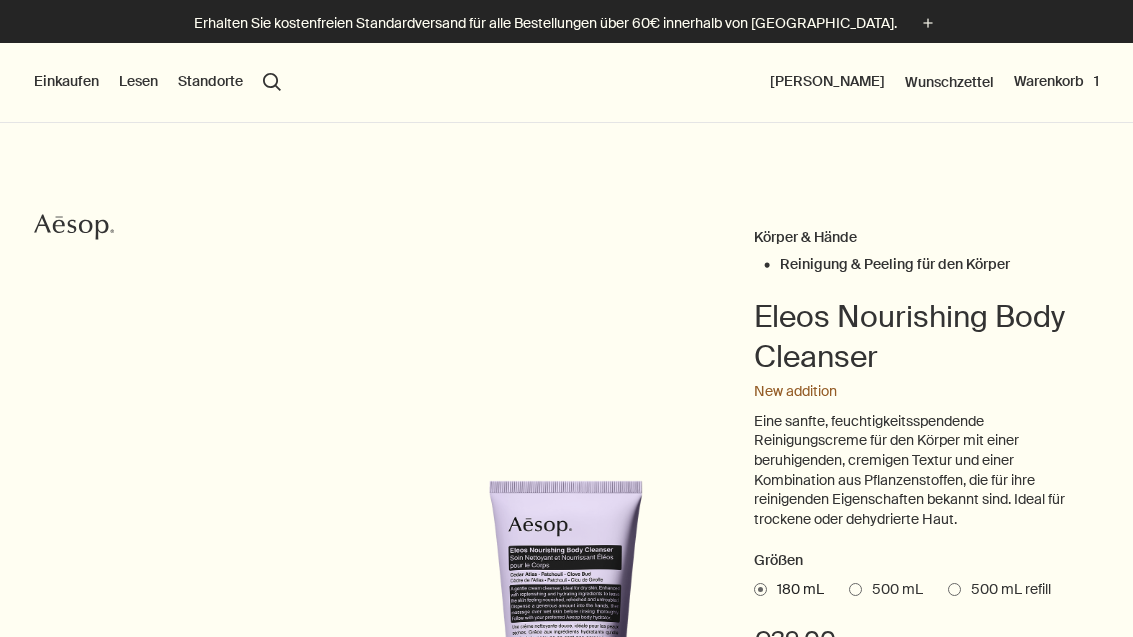 scroll, scrollTop: 0, scrollLeft: 0, axis: both 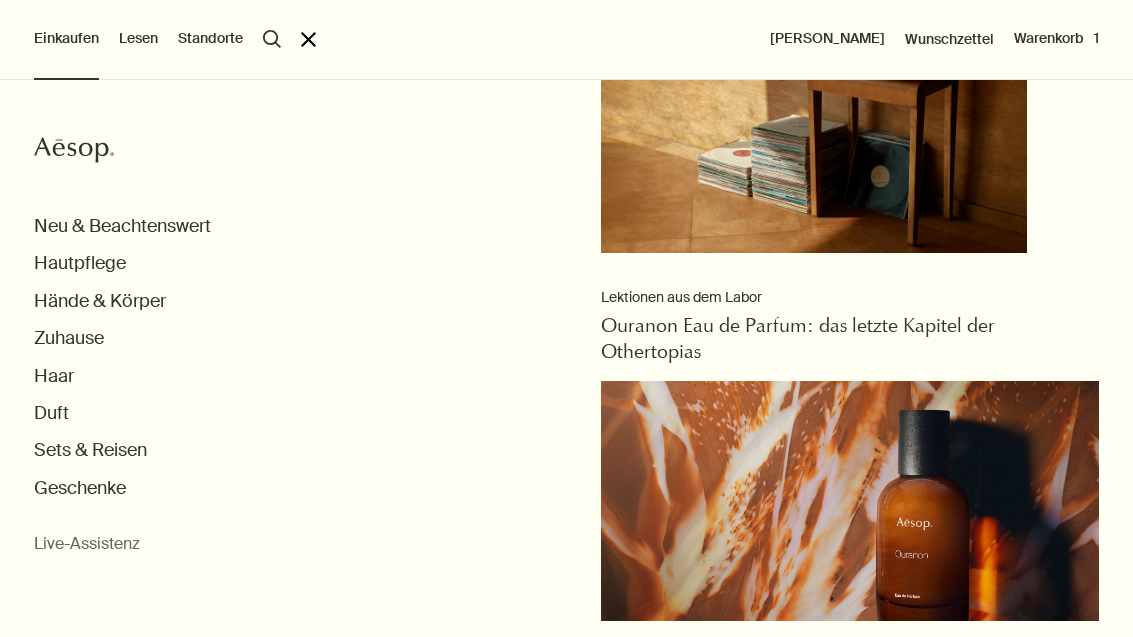 click on "Sets & Reisen" at bounding box center (90, 450) 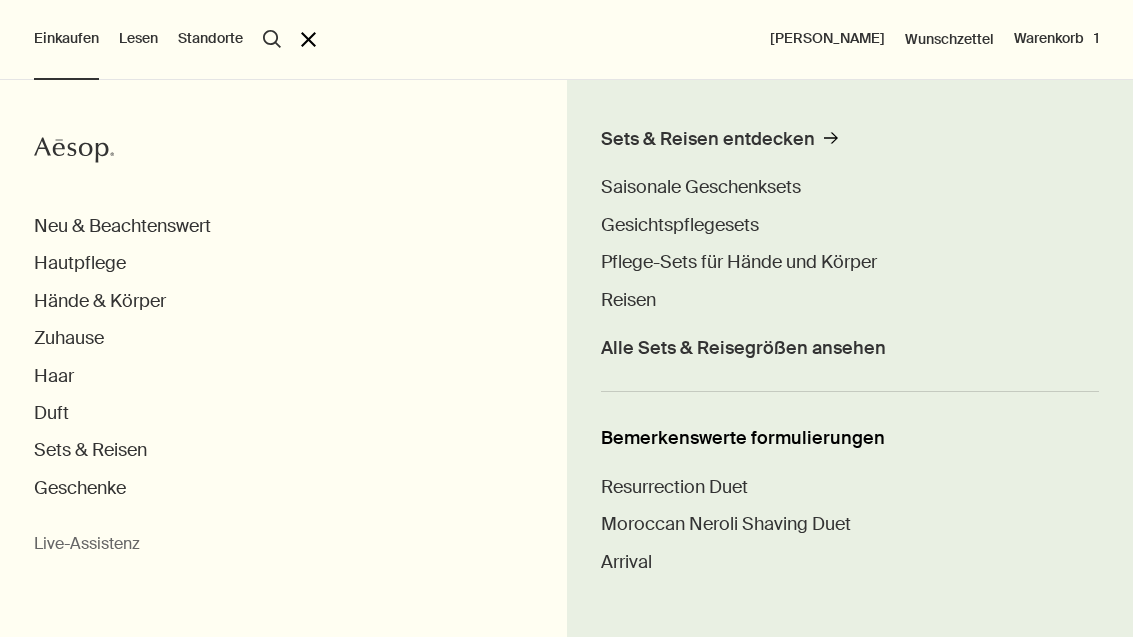 scroll, scrollTop: 87, scrollLeft: 0, axis: vertical 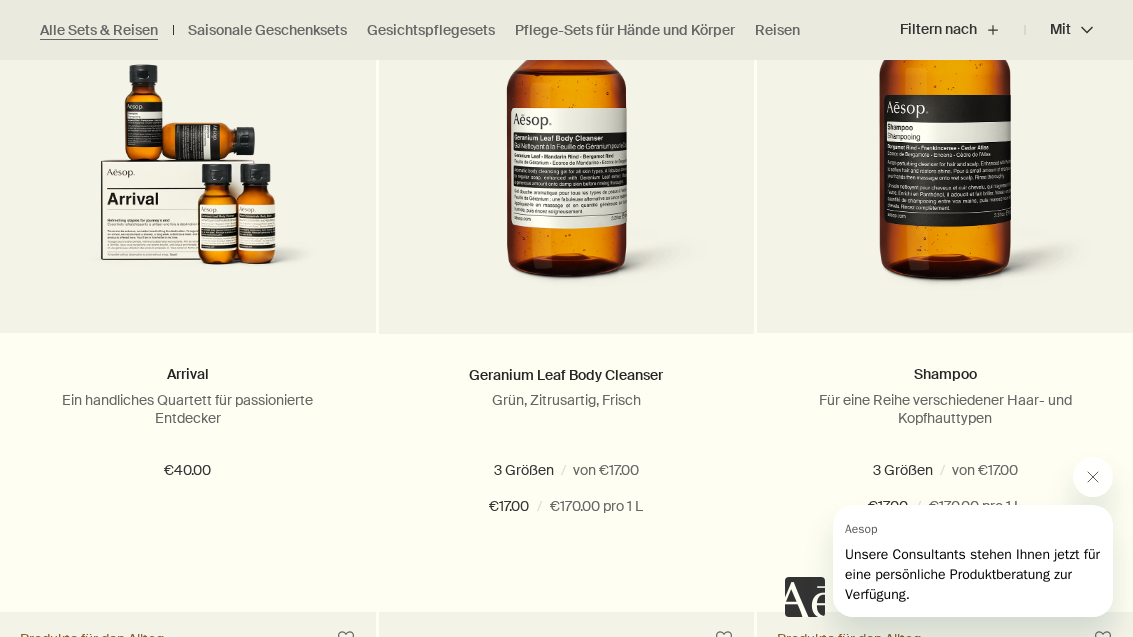 click on "Hinzufügen Zum Warenkorb hinzufügen" at bounding box center (567, 579) 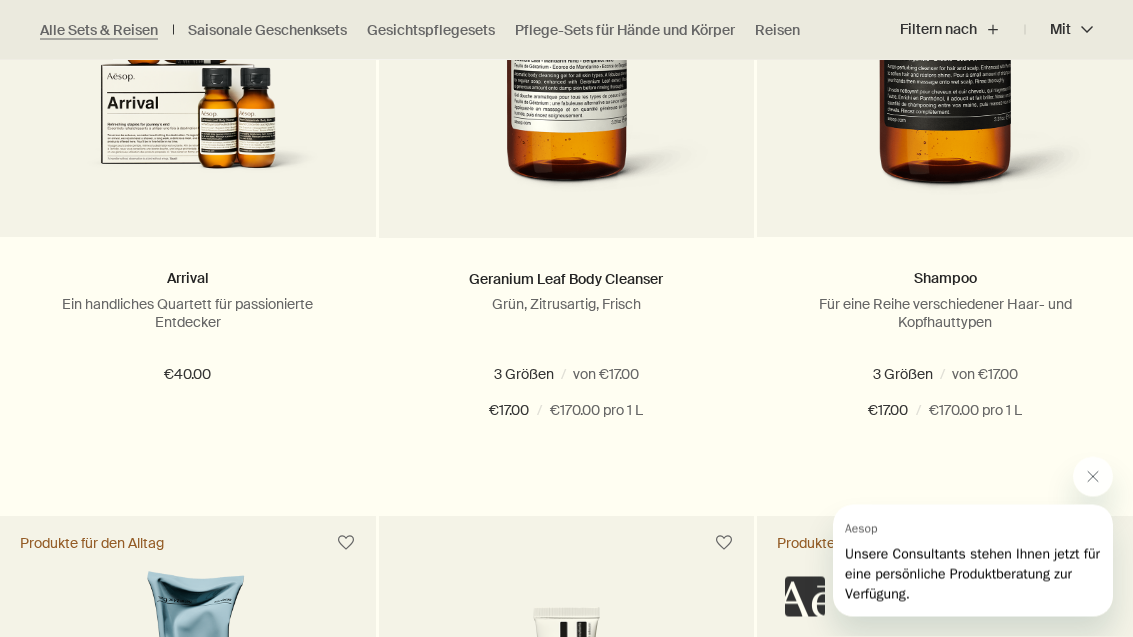 scroll, scrollTop: 2924, scrollLeft: 0, axis: vertical 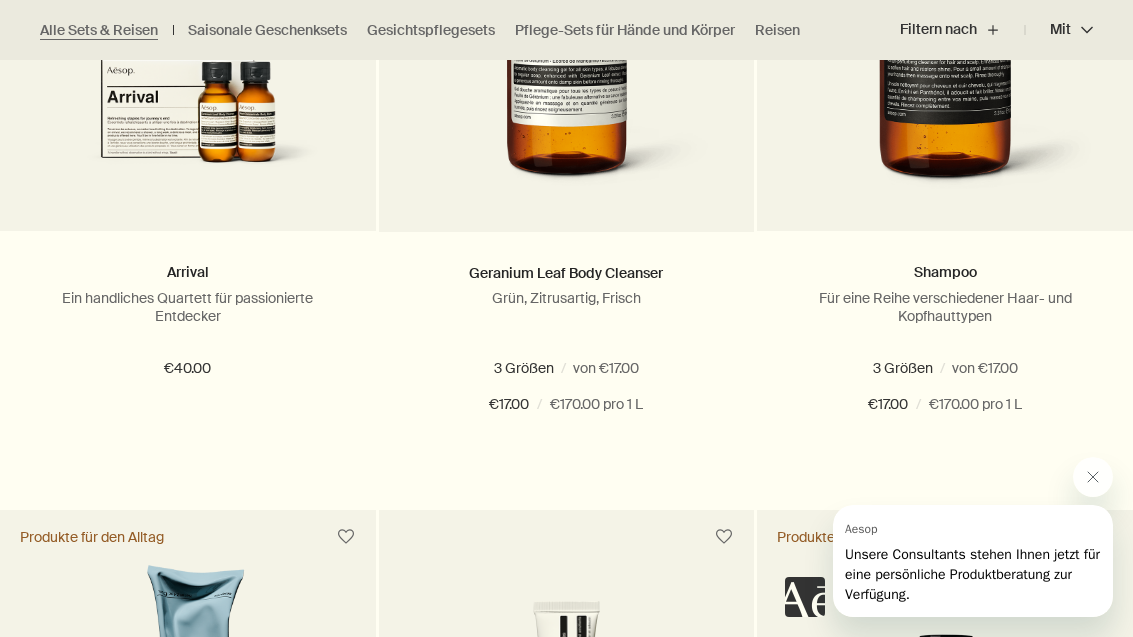 click on "Shampoo Für eine Reihe verschiedener Haar- und Kopfhauttypen 3 Größen  /  von €17.00 100mL 500 mL 500 mL refill 100mL 500 mL 500 mL refill €17.00 chevron €17.00 / €170.00   pro   1   L" at bounding box center [945, 338] 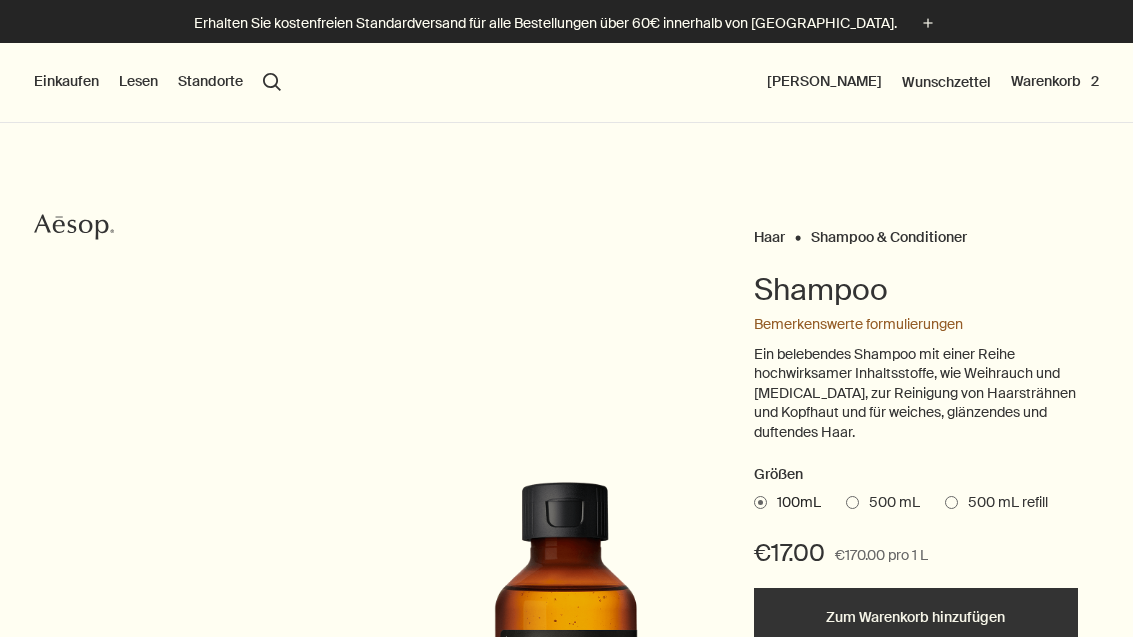 scroll, scrollTop: 0, scrollLeft: 0, axis: both 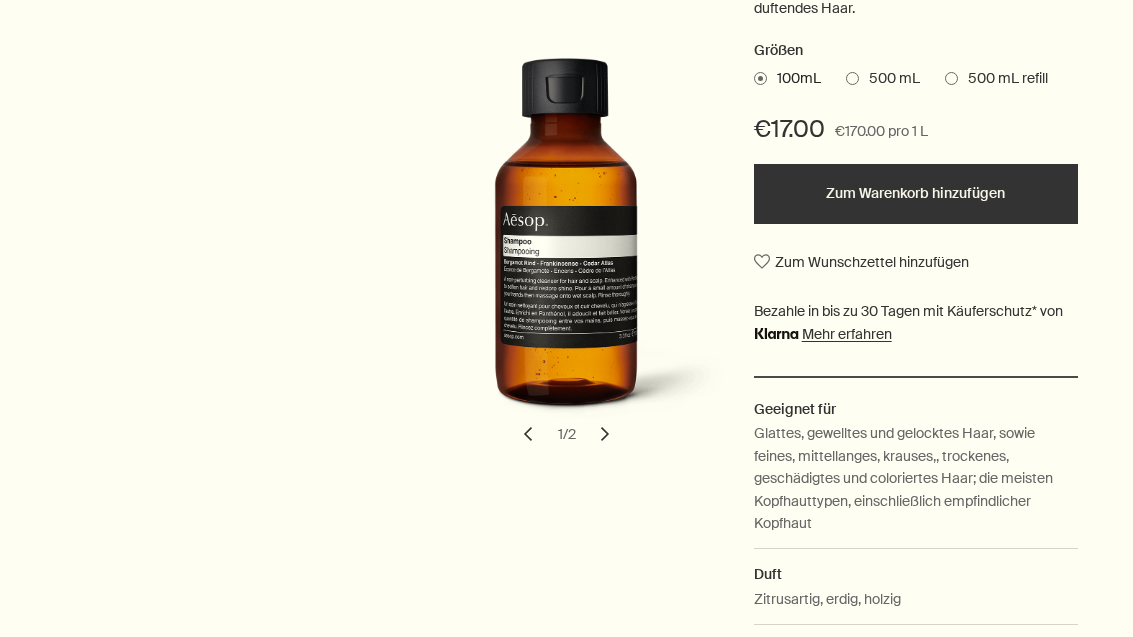 click on "Zum Warenkorb hinzufügen" at bounding box center [916, 194] 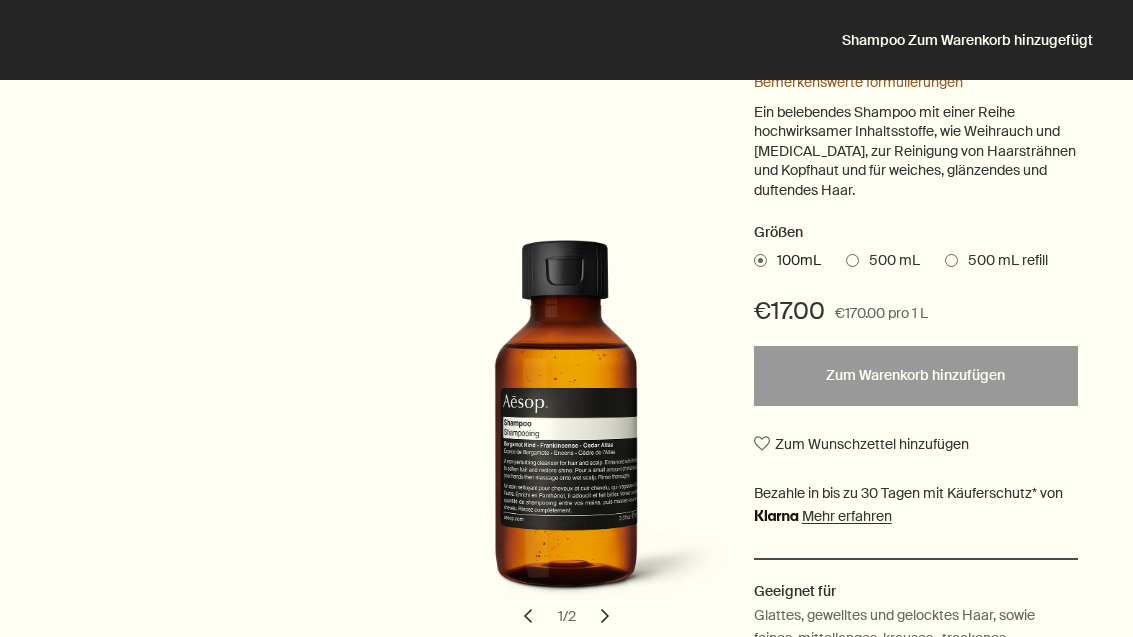 scroll, scrollTop: 0, scrollLeft: 0, axis: both 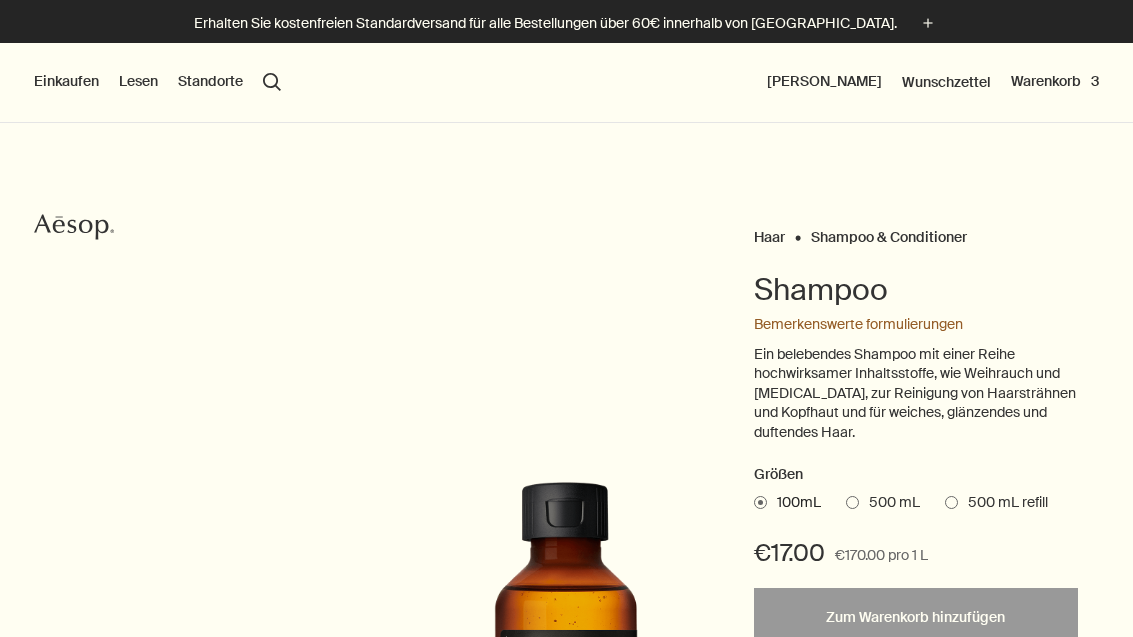 click on "Einkaufen" at bounding box center [66, 82] 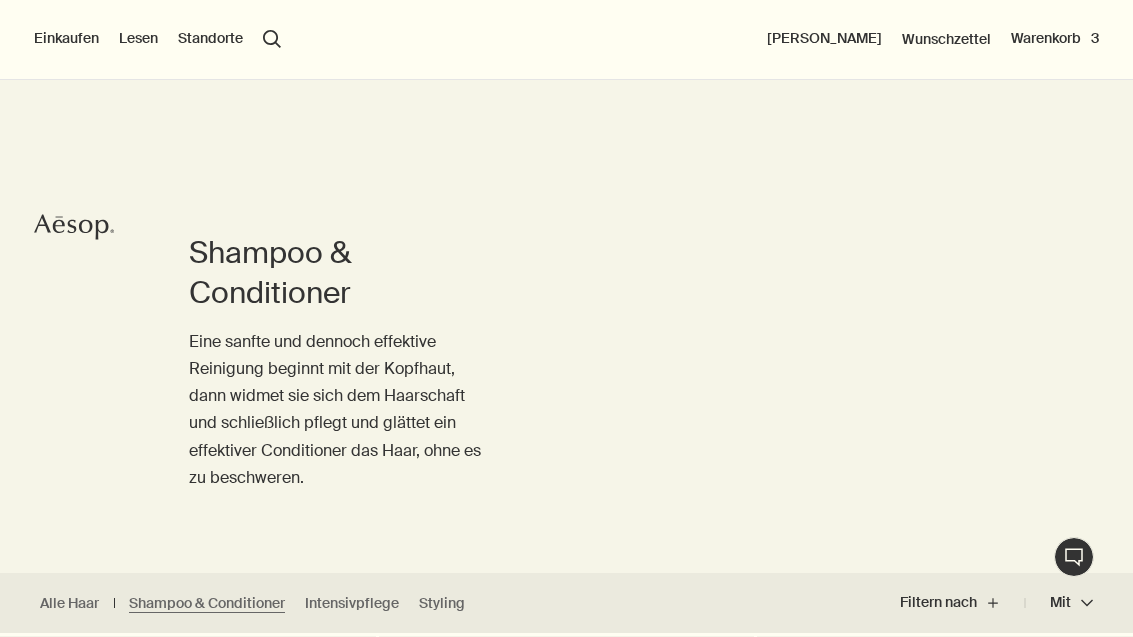 scroll, scrollTop: 460, scrollLeft: 0, axis: vertical 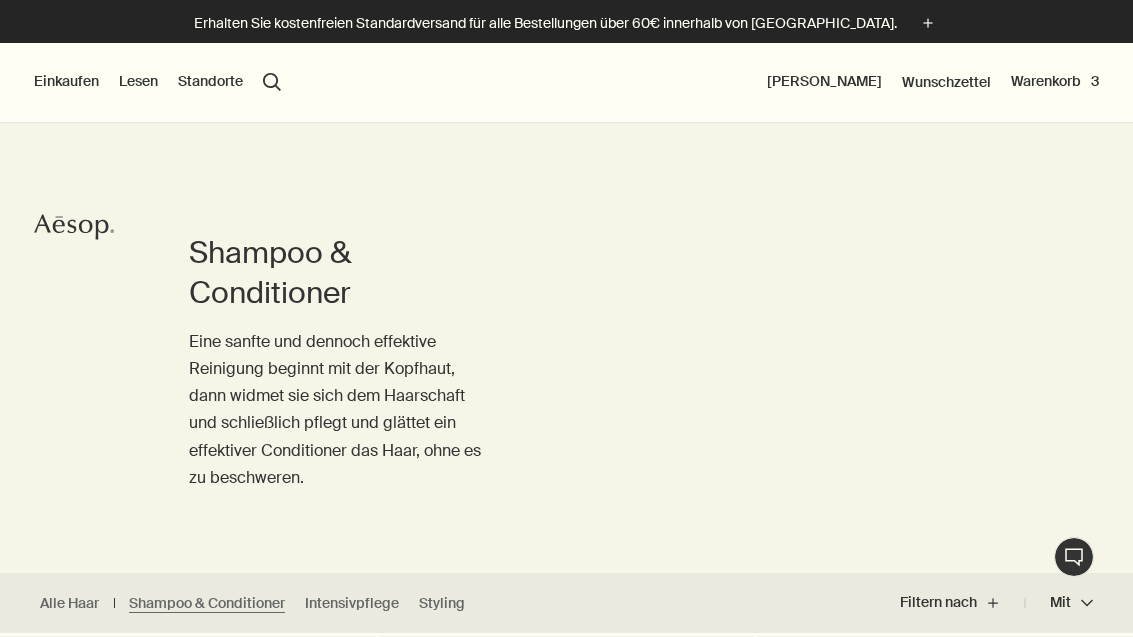 click on "Warenkorb 3" at bounding box center (1055, 82) 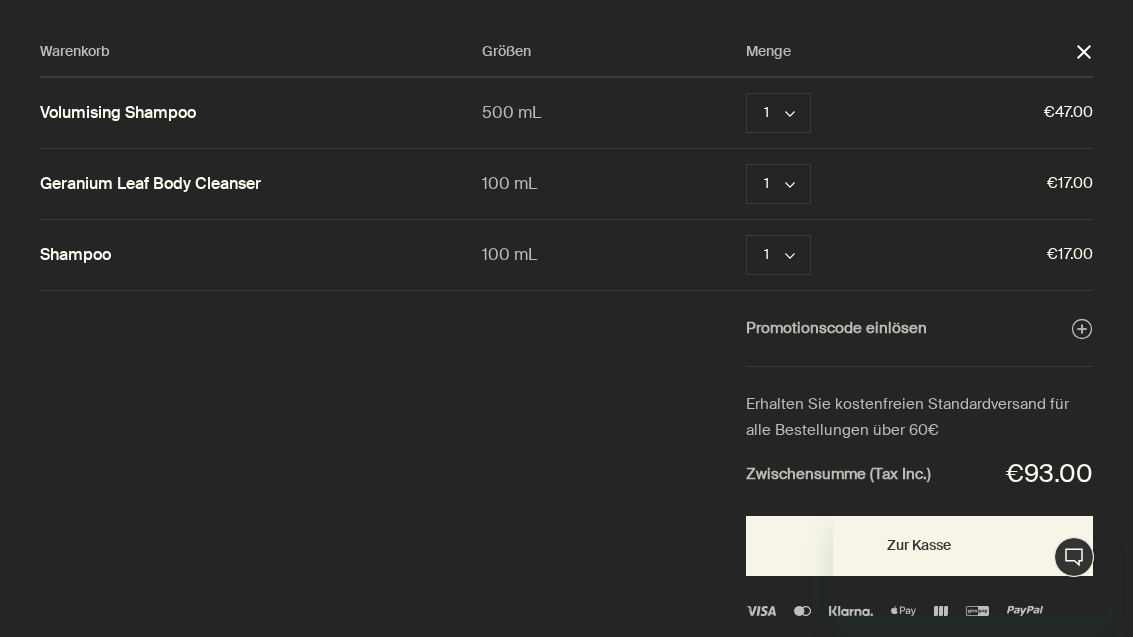 scroll, scrollTop: 0, scrollLeft: 0, axis: both 